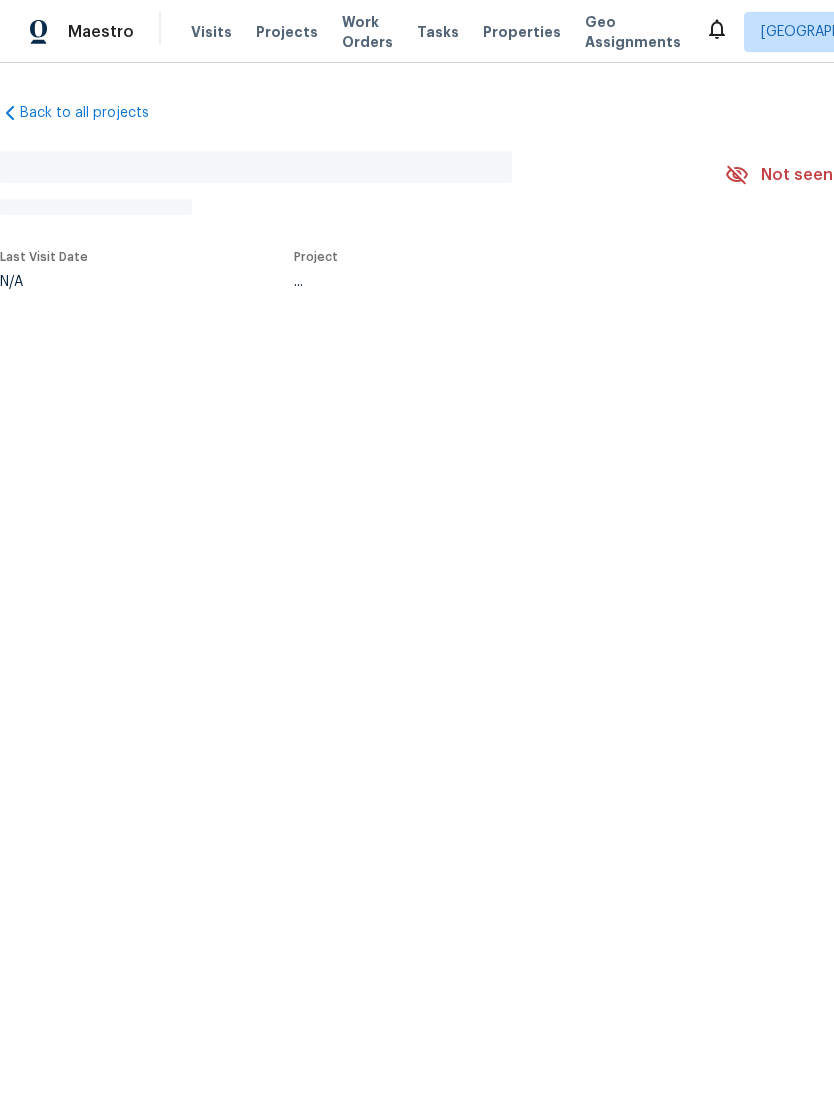 scroll, scrollTop: 0, scrollLeft: 0, axis: both 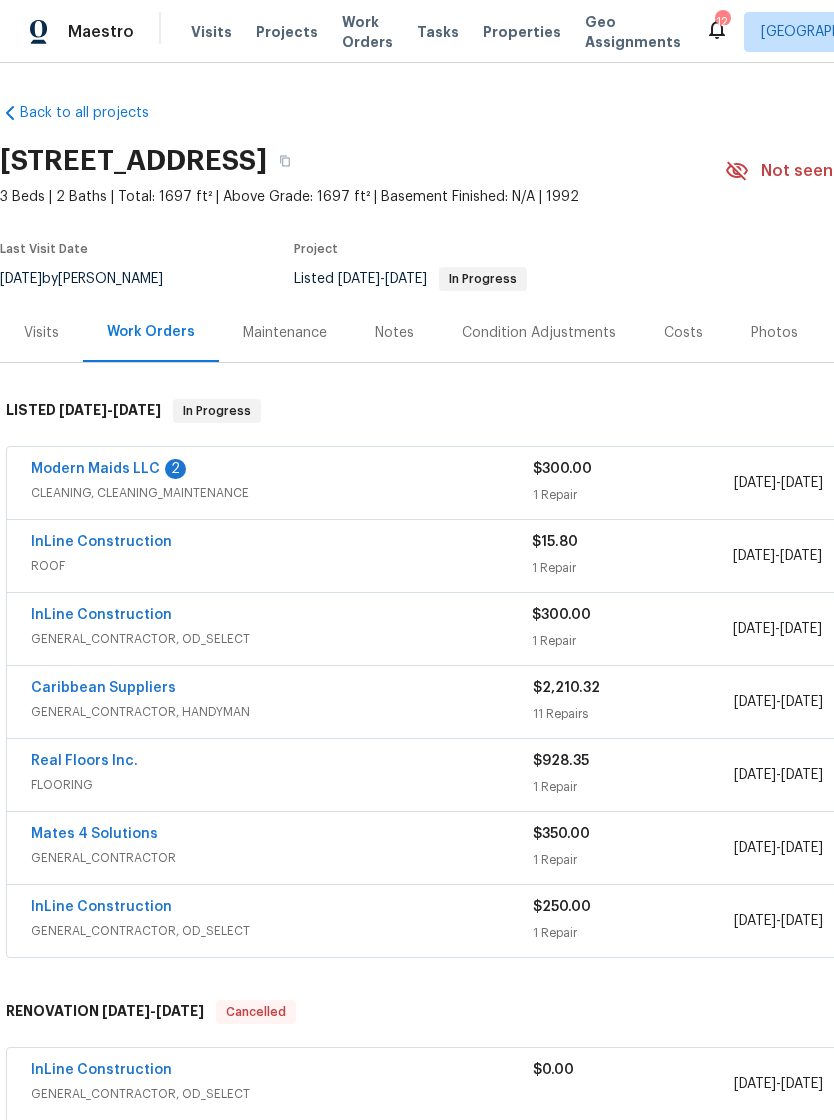 click on "Modern Maids LLC" at bounding box center [95, 469] 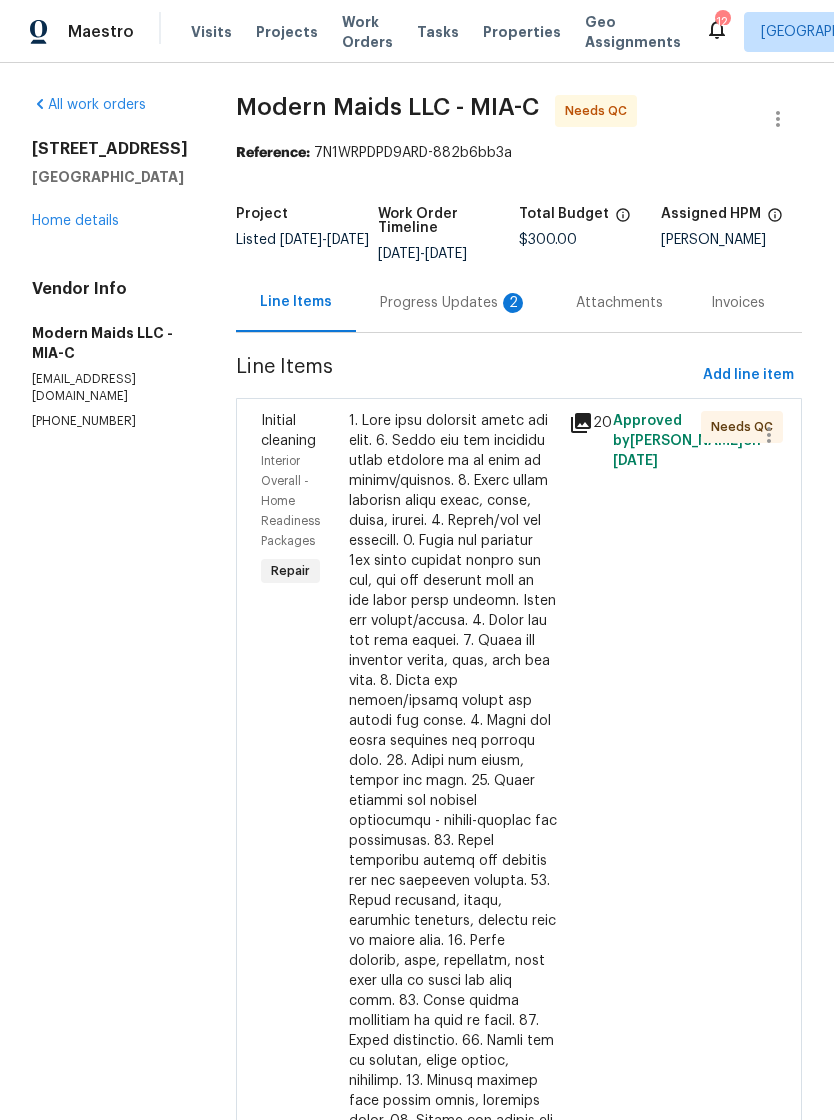 click on "Progress Updates 2" at bounding box center (454, 303) 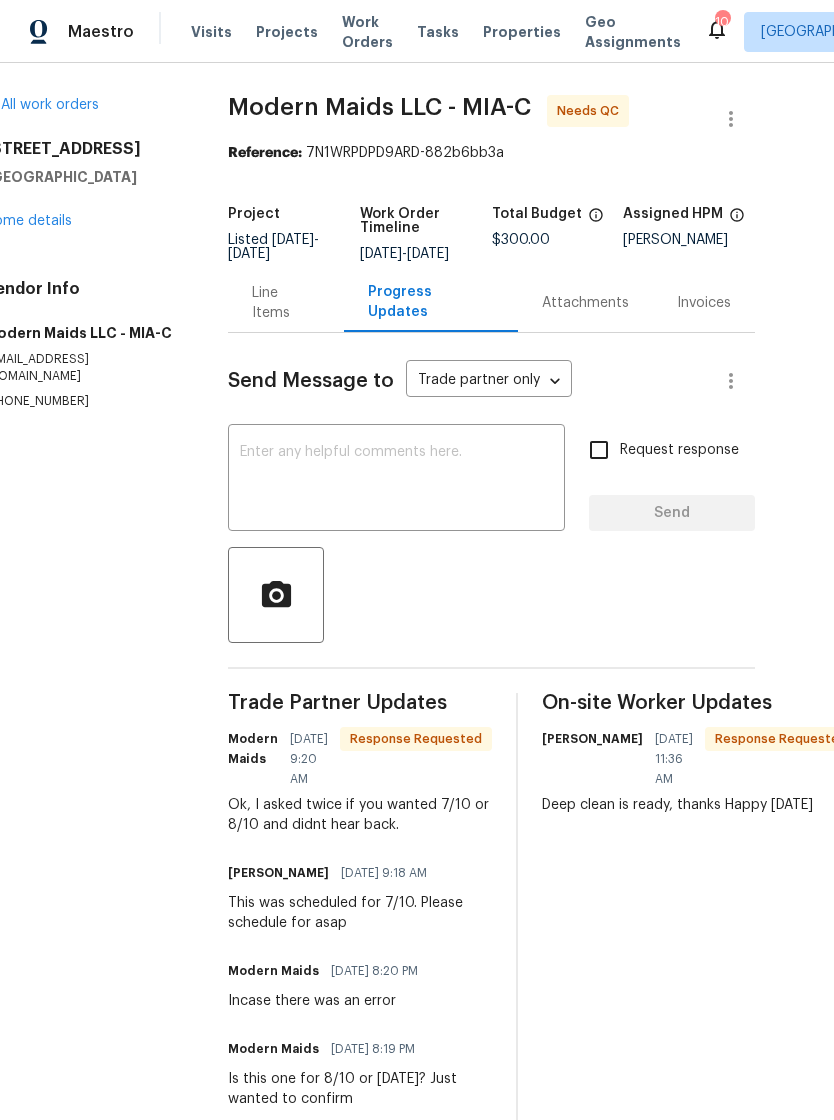 scroll, scrollTop: 0, scrollLeft: 46, axis: horizontal 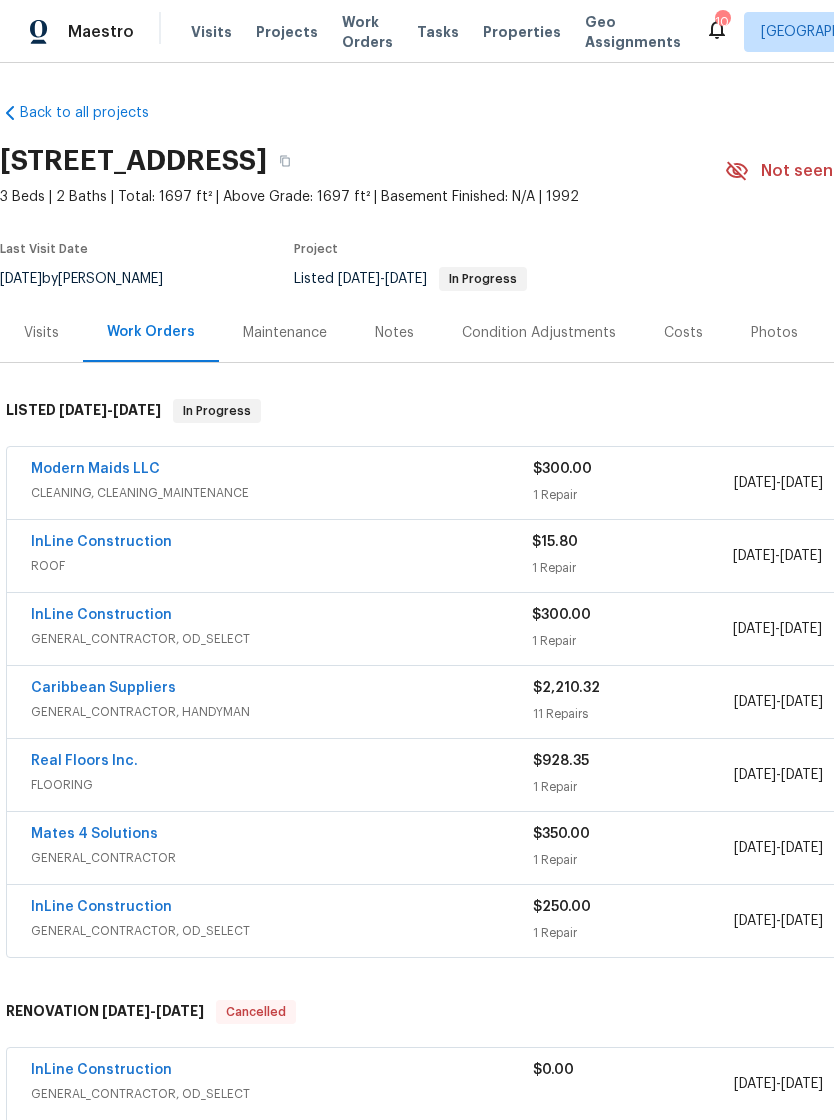 click on "$300.00" at bounding box center (562, 469) 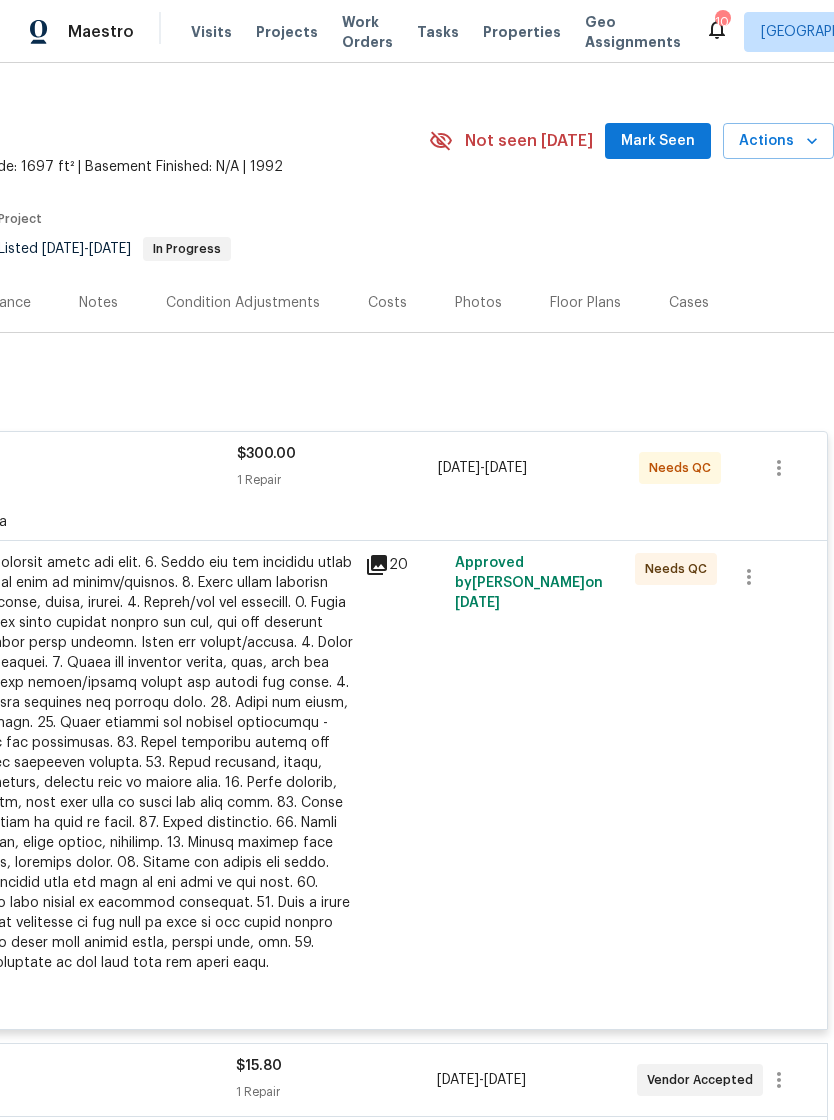 scroll, scrollTop: 28, scrollLeft: 296, axis: both 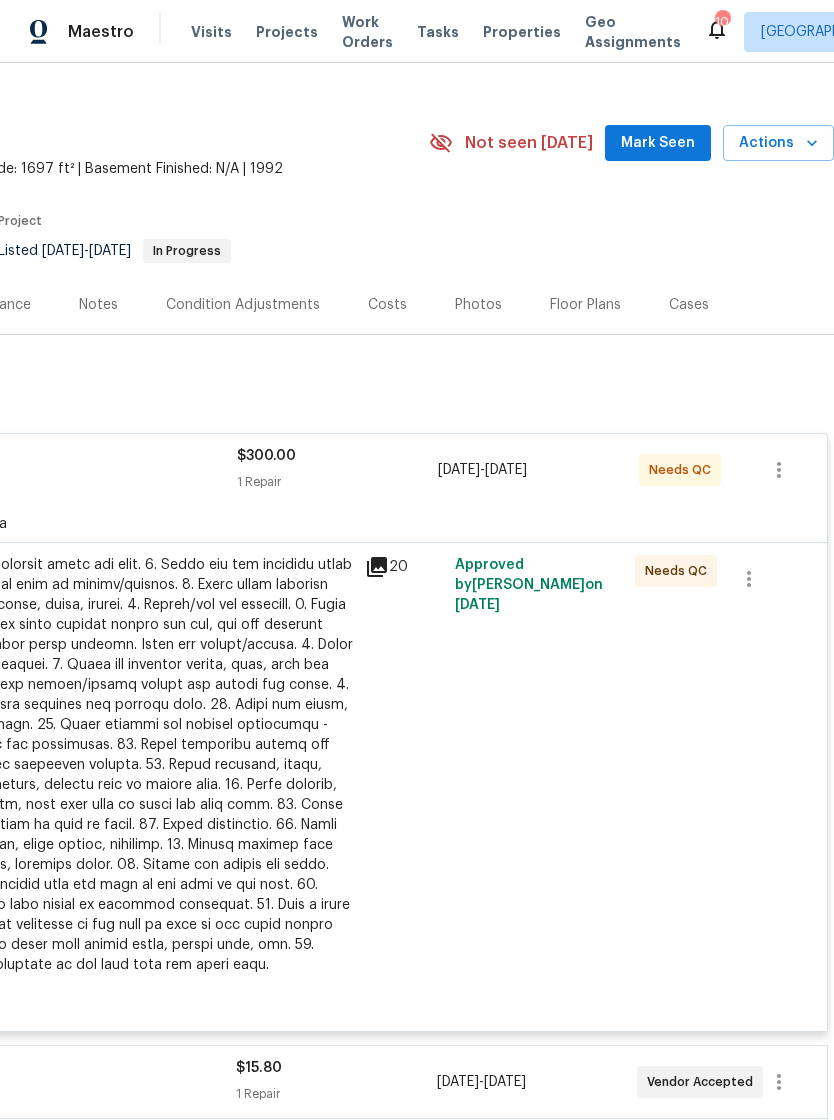 click on "Needs QC" at bounding box center [689, 470] 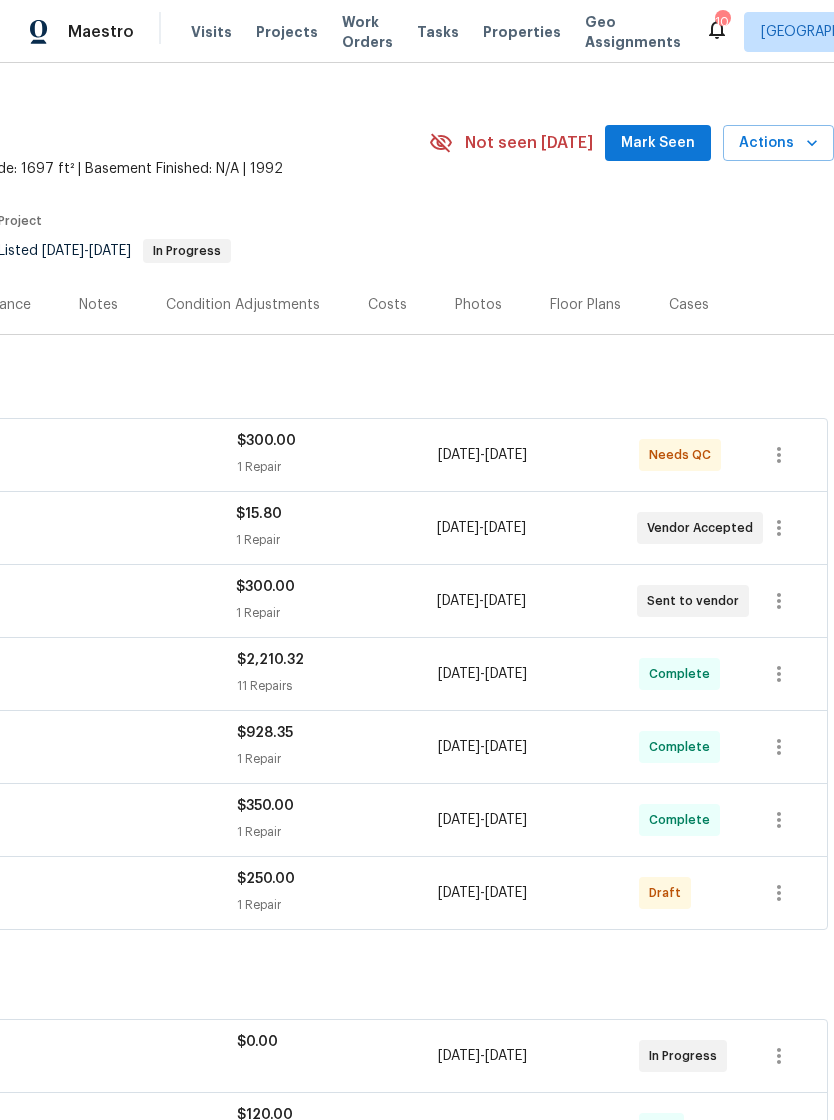 scroll, scrollTop: 26, scrollLeft: 295, axis: both 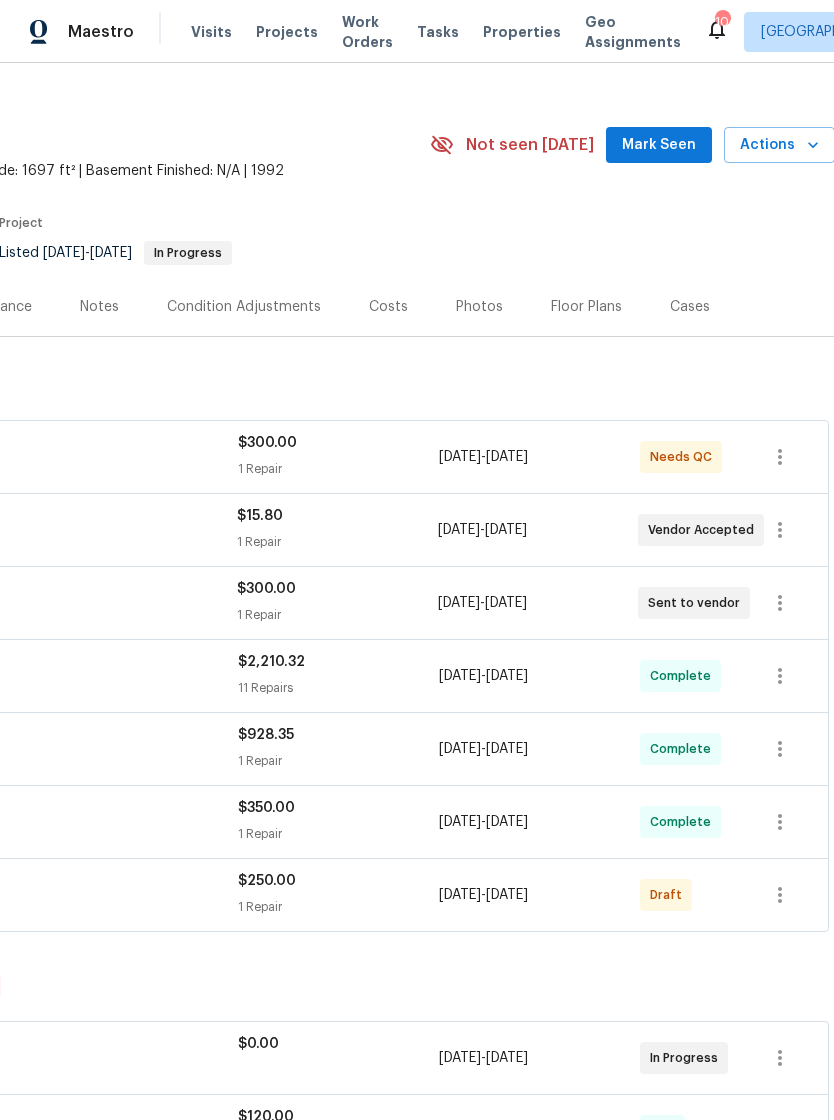 click on "$300.00" at bounding box center (267, 443) 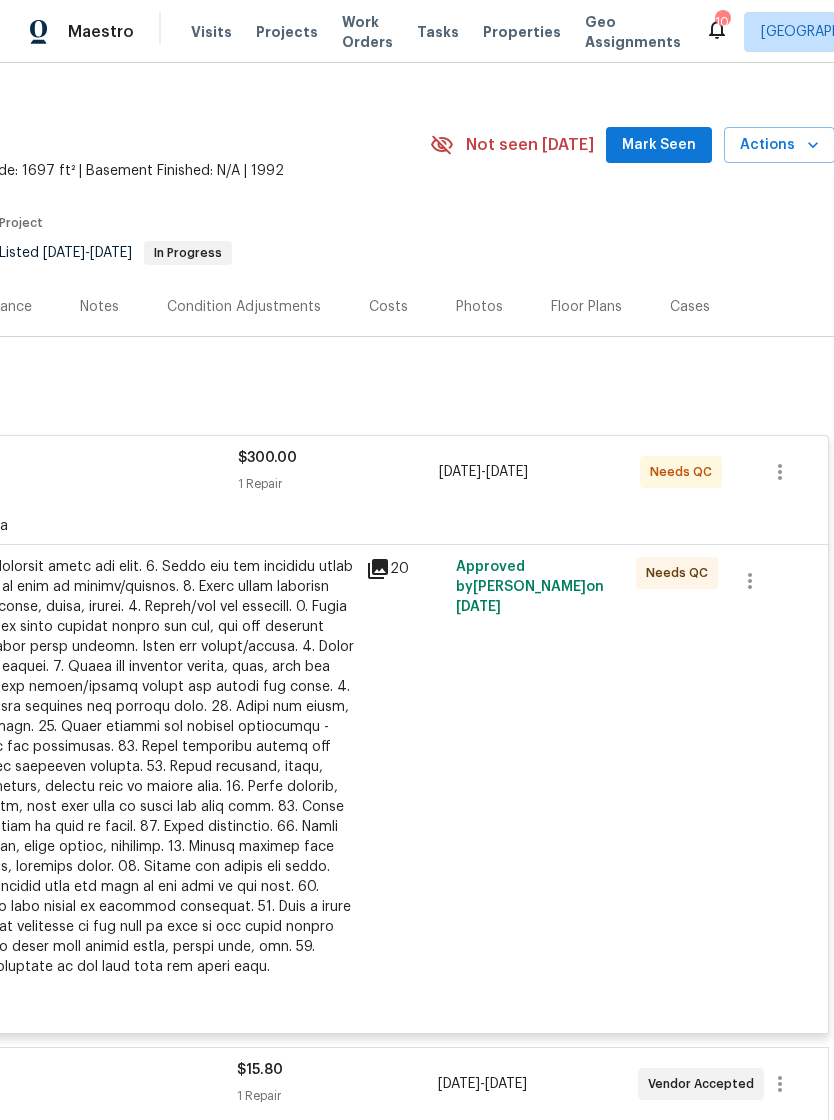 click on "Needs QC" at bounding box center (685, 472) 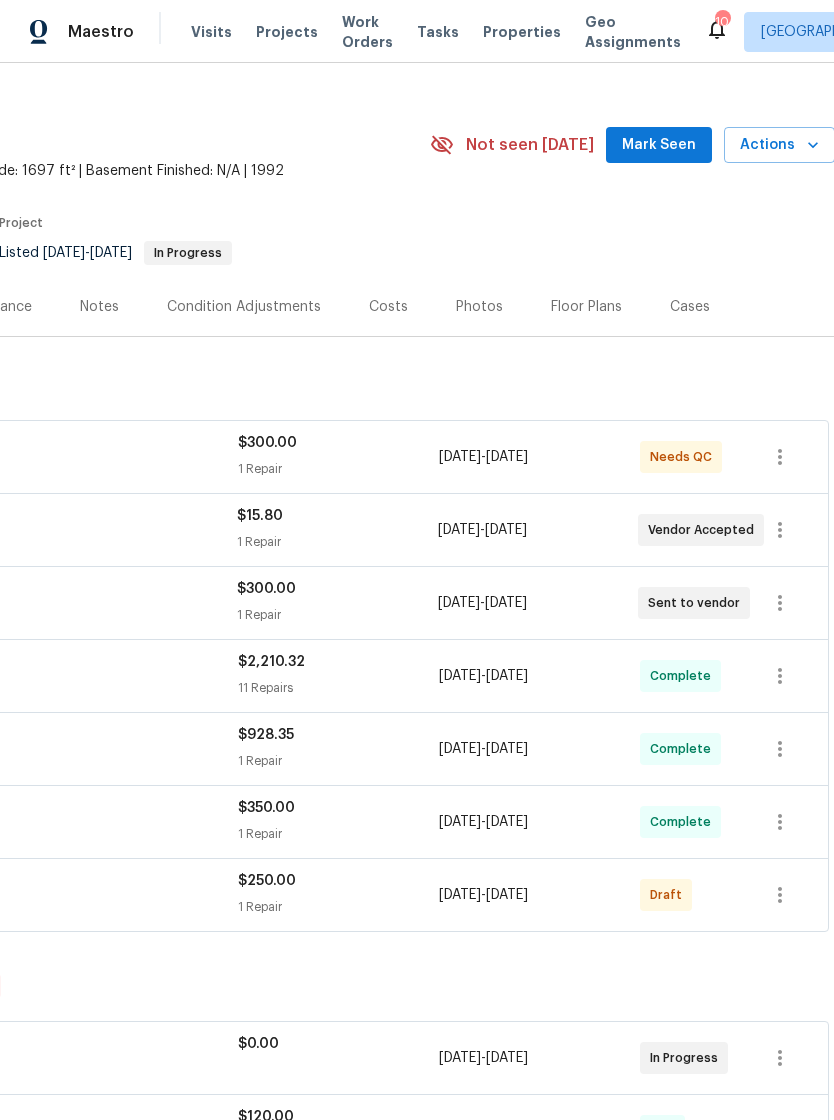 click on "Needs QC" at bounding box center [681, 457] 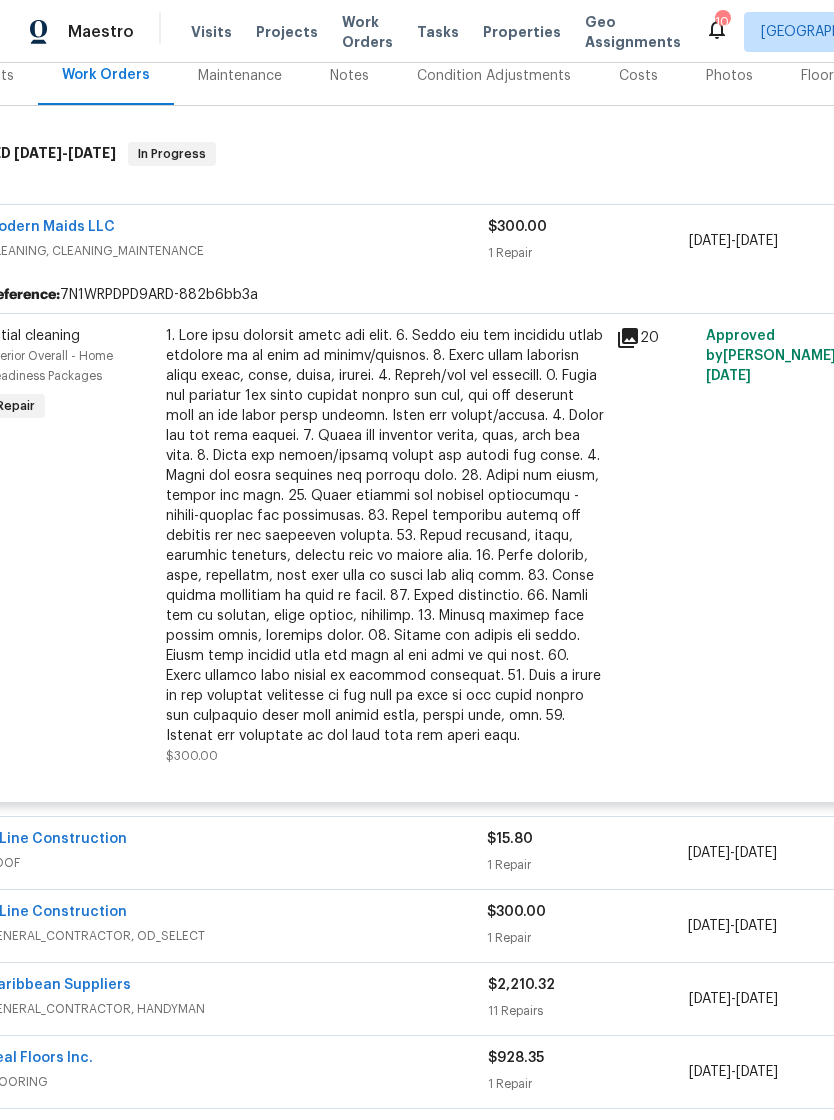 scroll, scrollTop: 258, scrollLeft: 45, axis: both 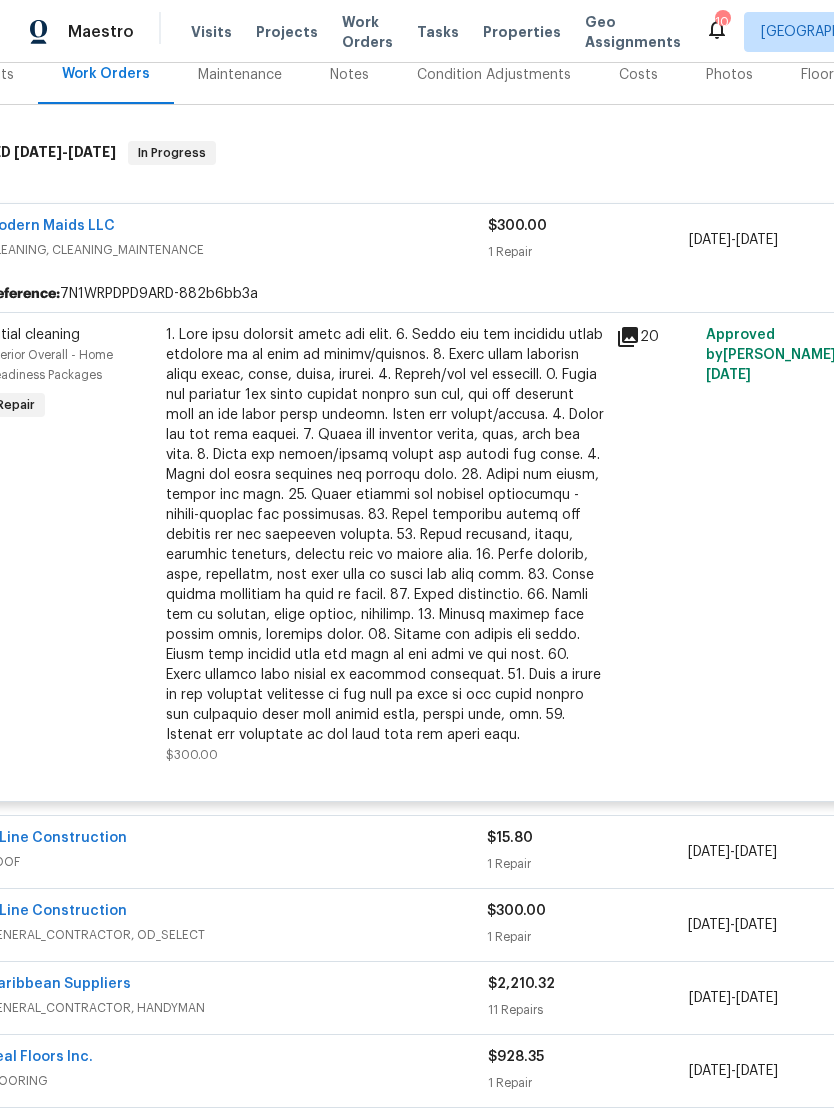 click at bounding box center (385, 535) 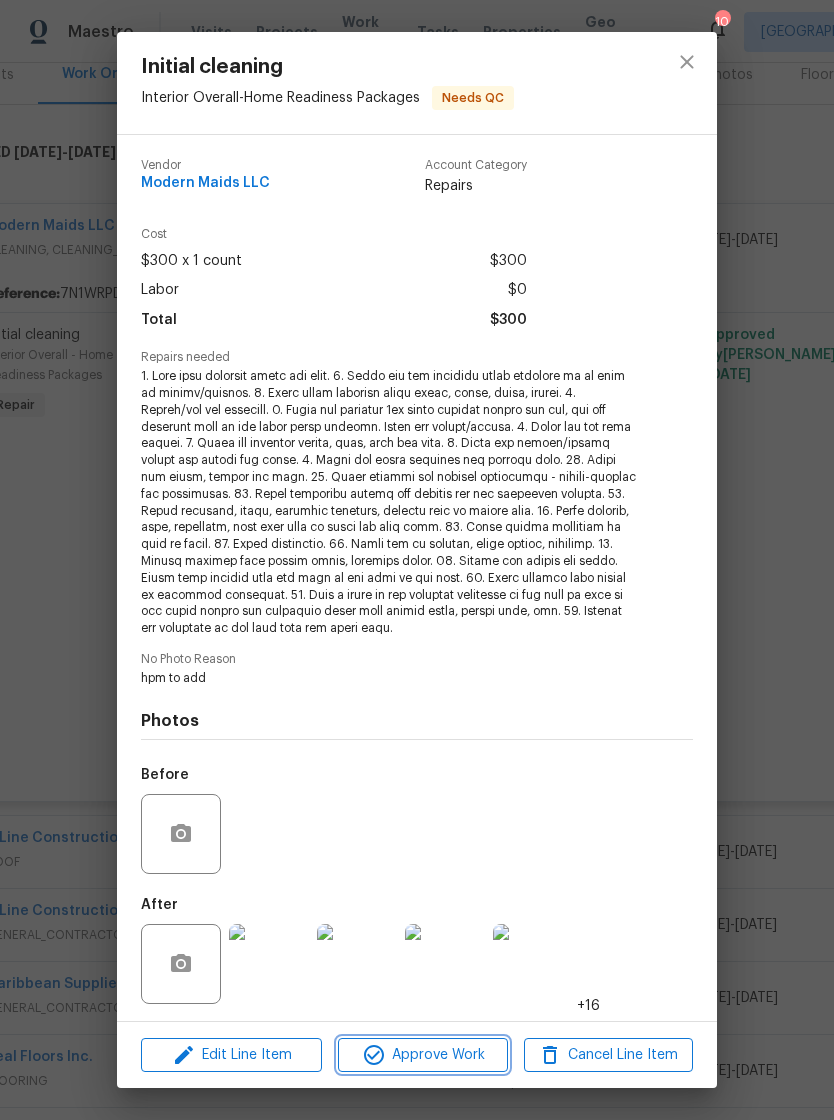 click on "Approve Work" at bounding box center (422, 1055) 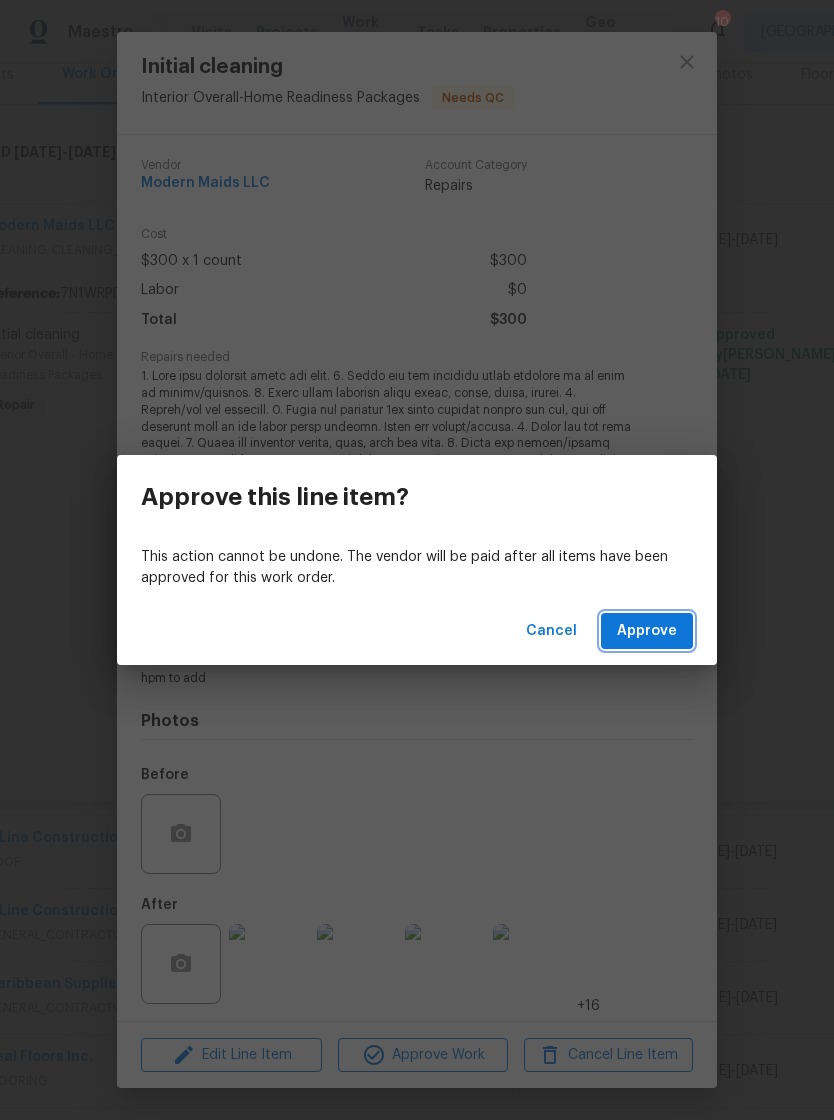 click on "Approve" at bounding box center (647, 631) 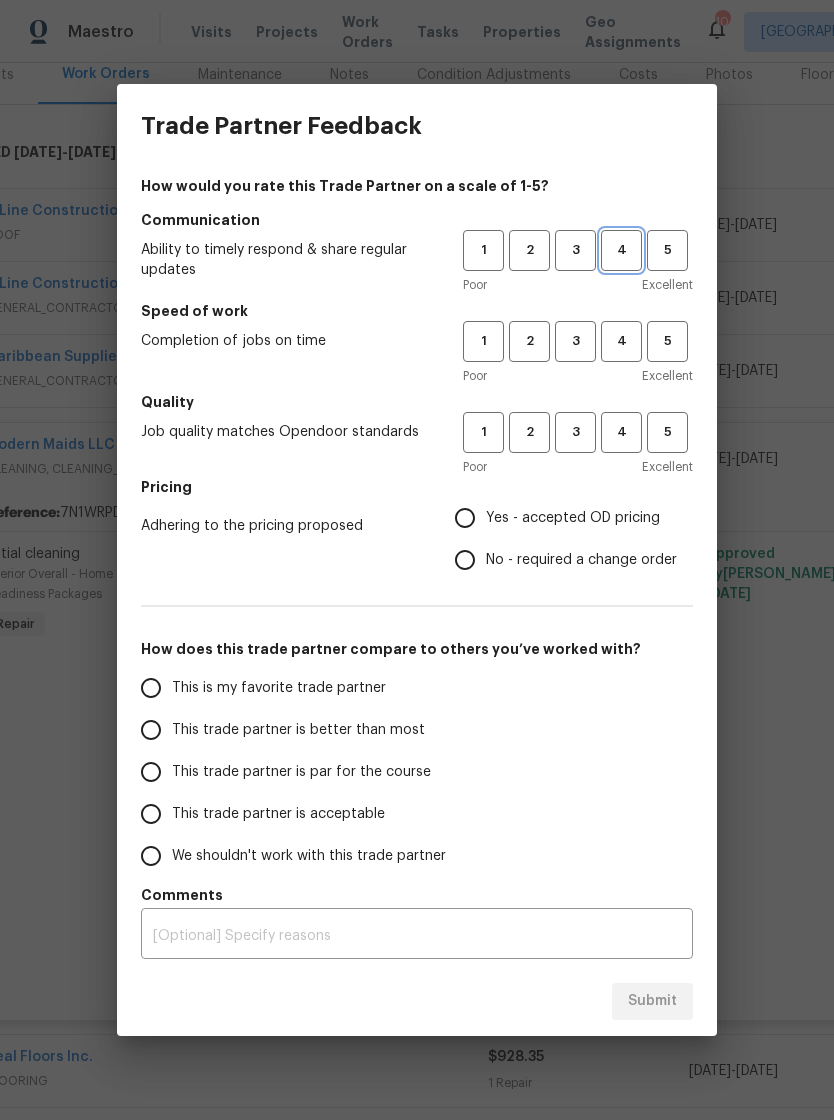 click on "4" at bounding box center (621, 250) 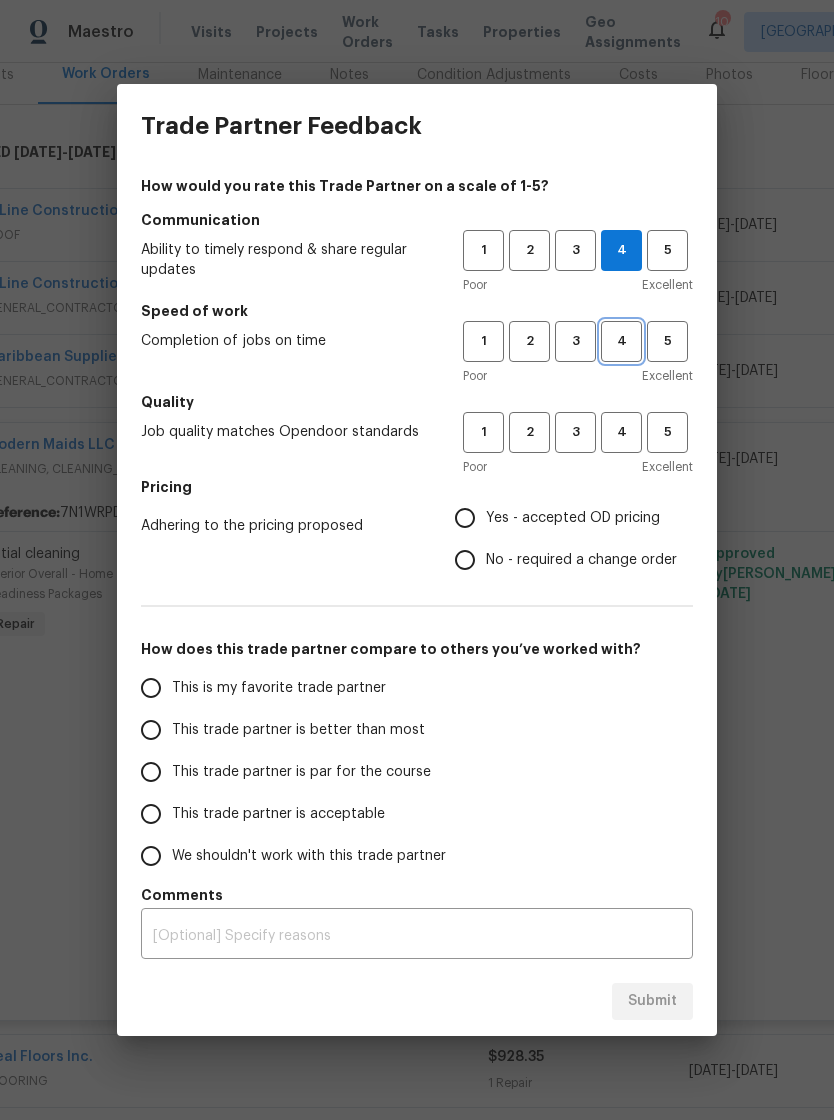 click on "4" at bounding box center [621, 341] 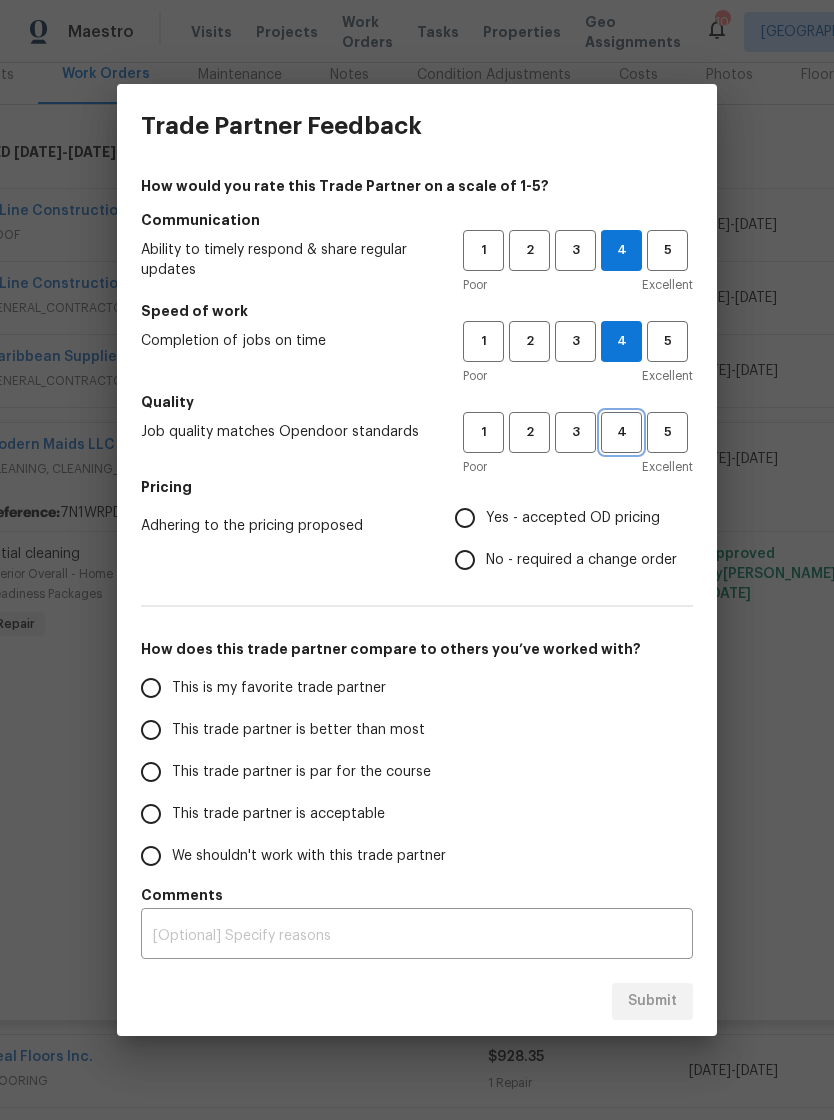 click on "4" at bounding box center [621, 432] 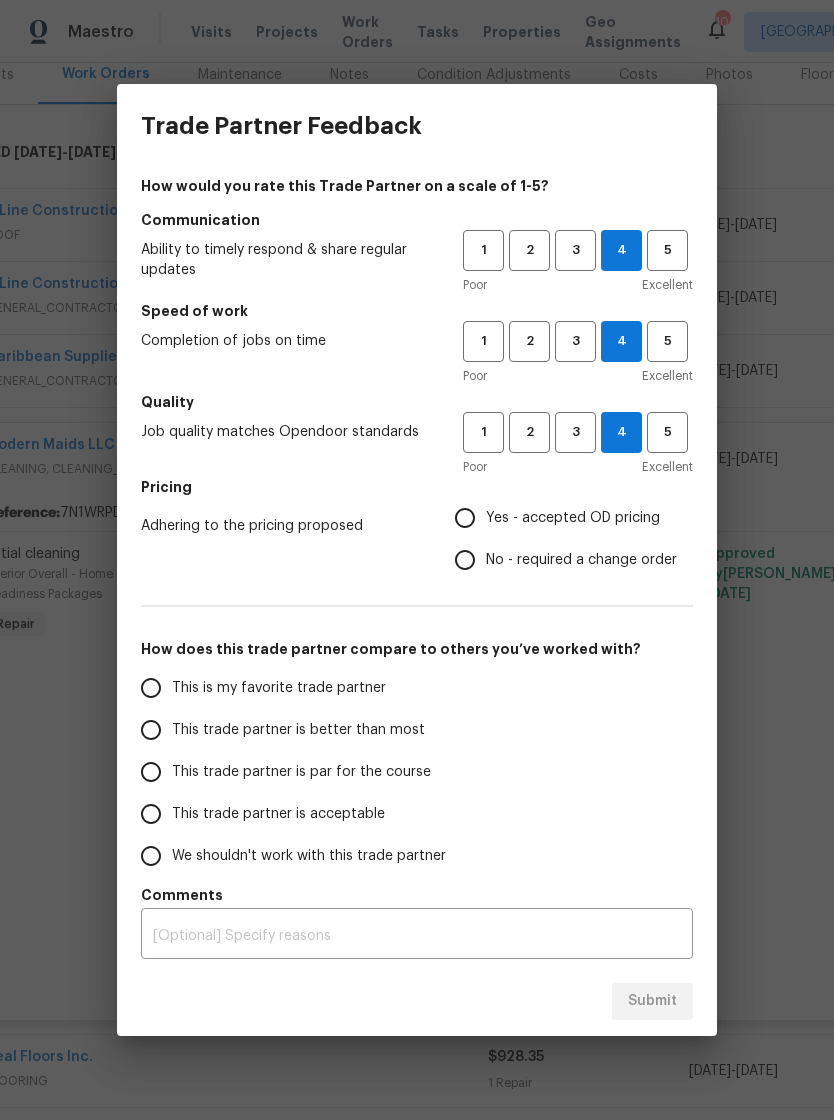 click on "This trade partner is better than most" at bounding box center (288, 730) 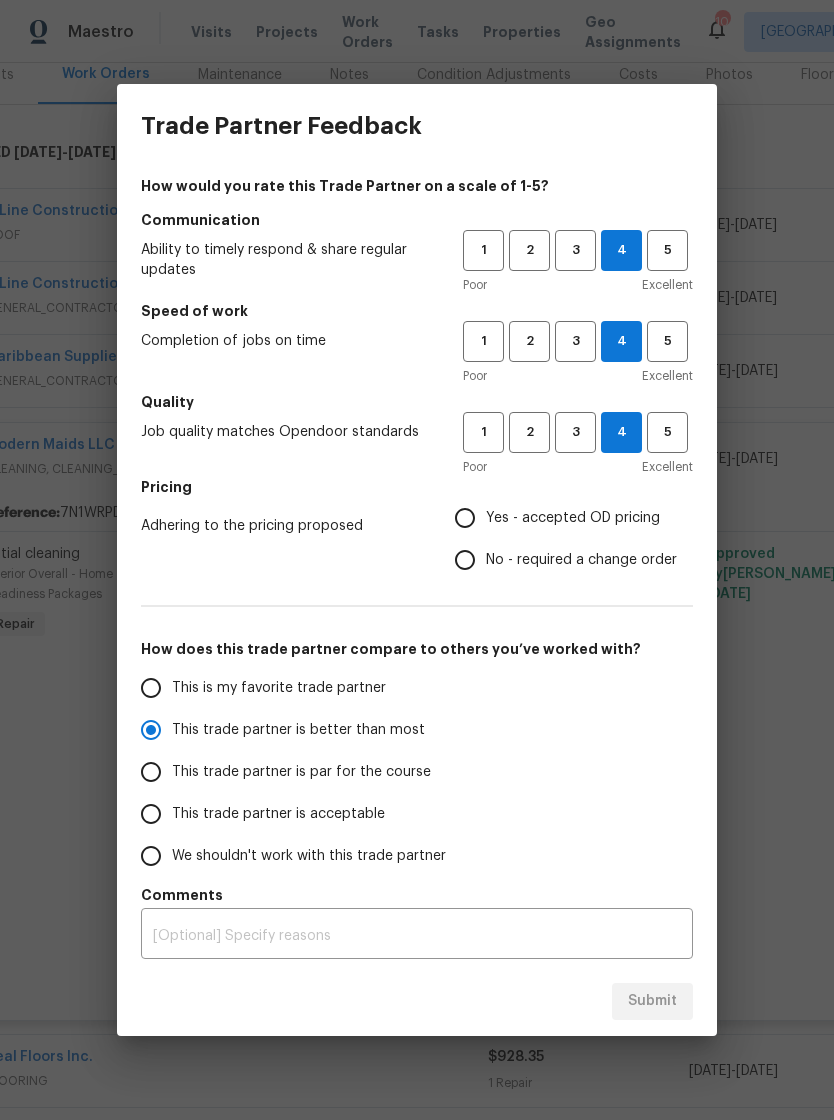 click on "Yes - accepted OD pricing" at bounding box center [560, 518] 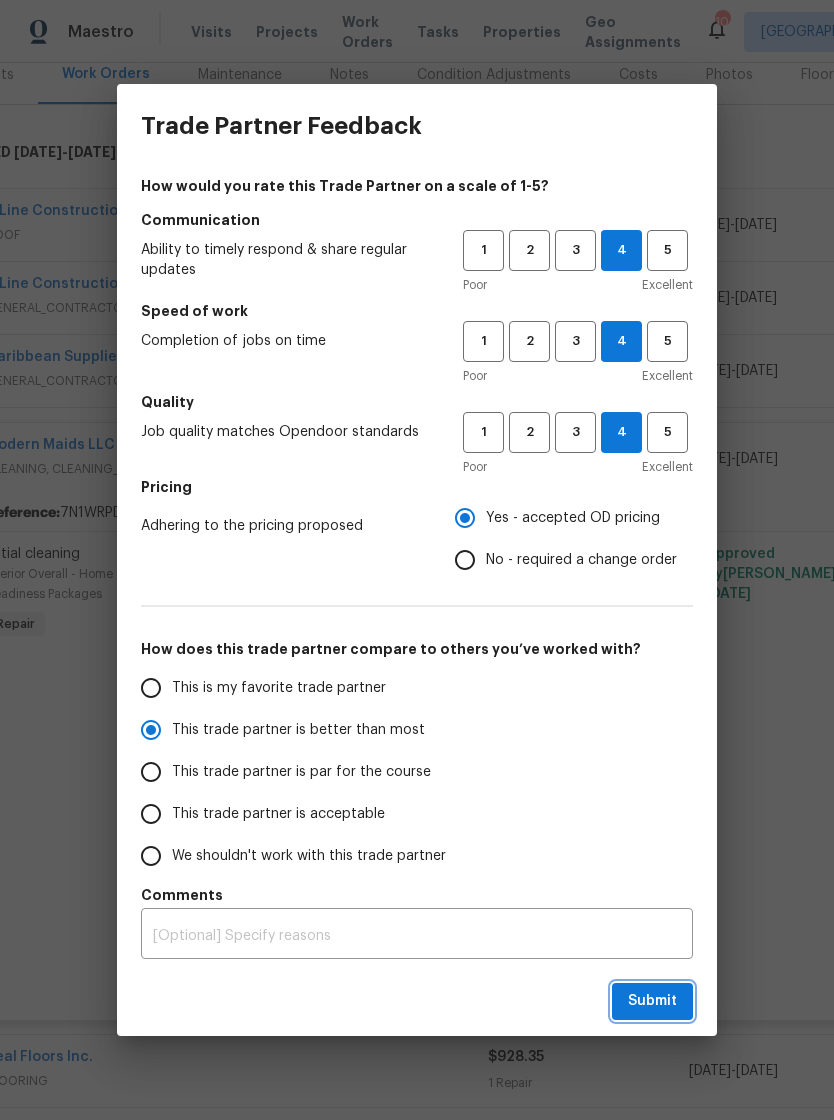 click on "Submit" at bounding box center [652, 1001] 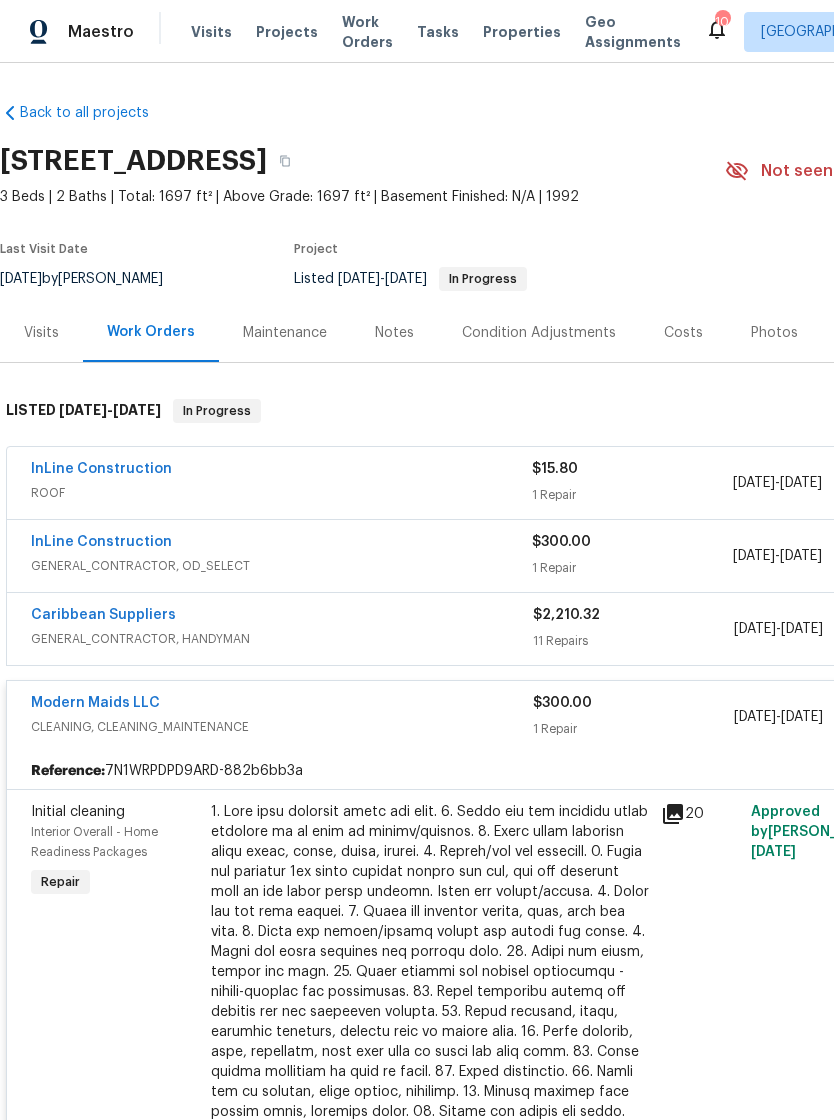 scroll, scrollTop: 0, scrollLeft: 0, axis: both 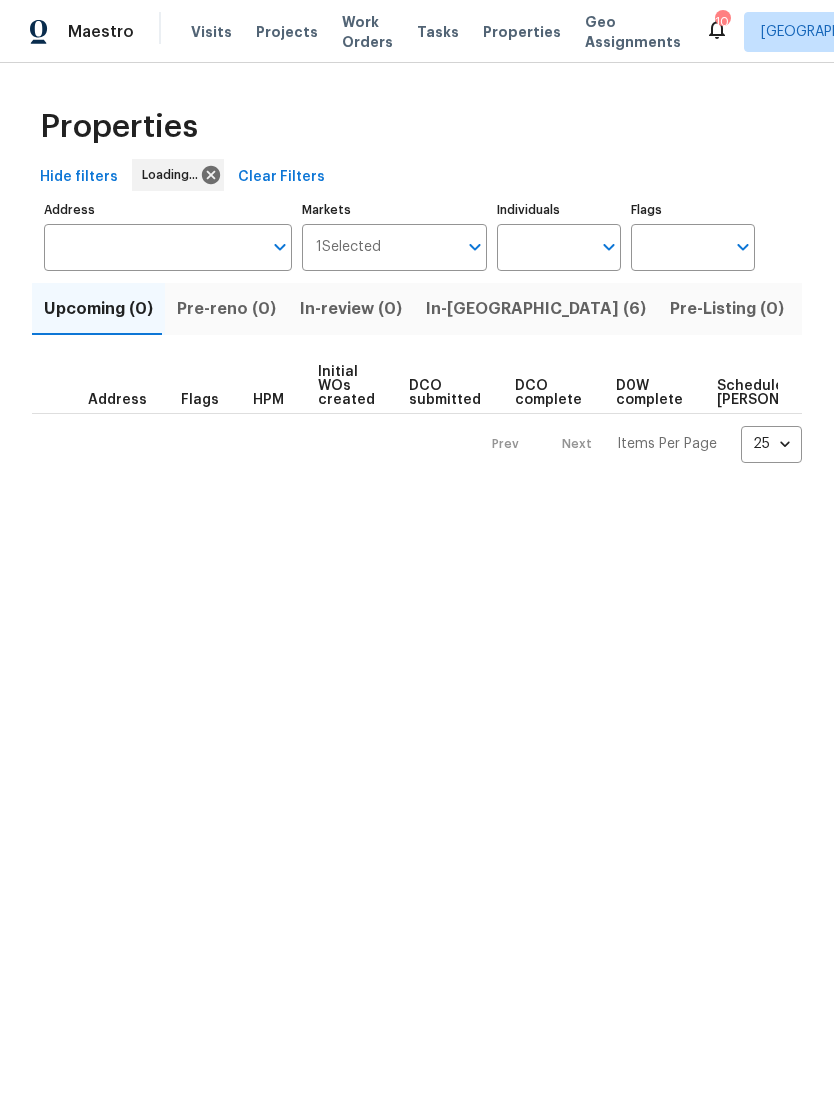 click on "Work Orders" at bounding box center [367, 32] 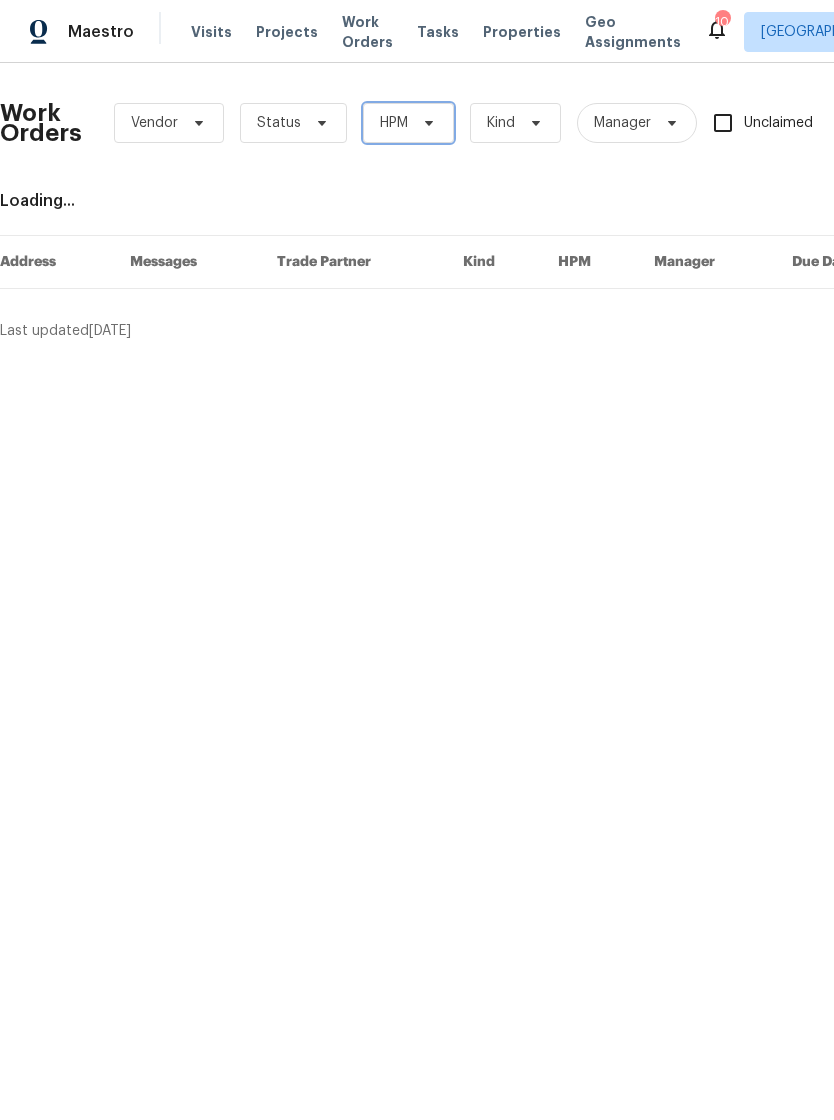 click 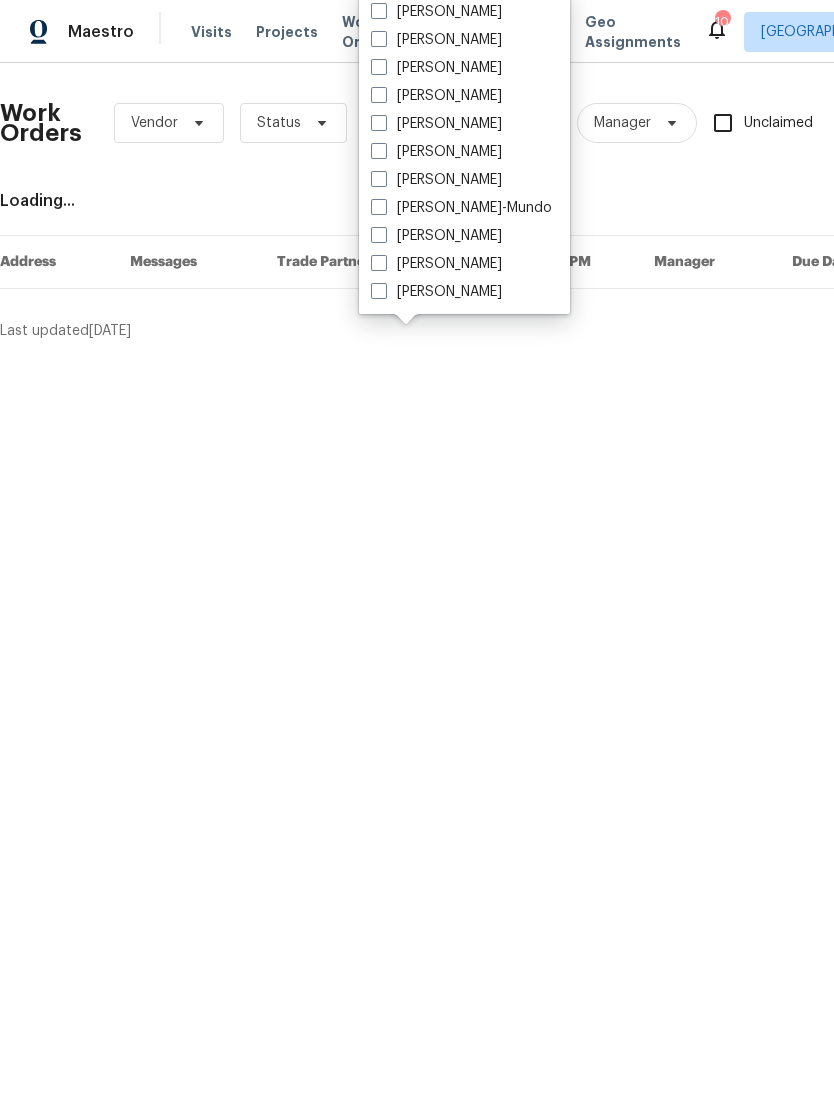 click on "[PERSON_NAME]" at bounding box center (436, 124) 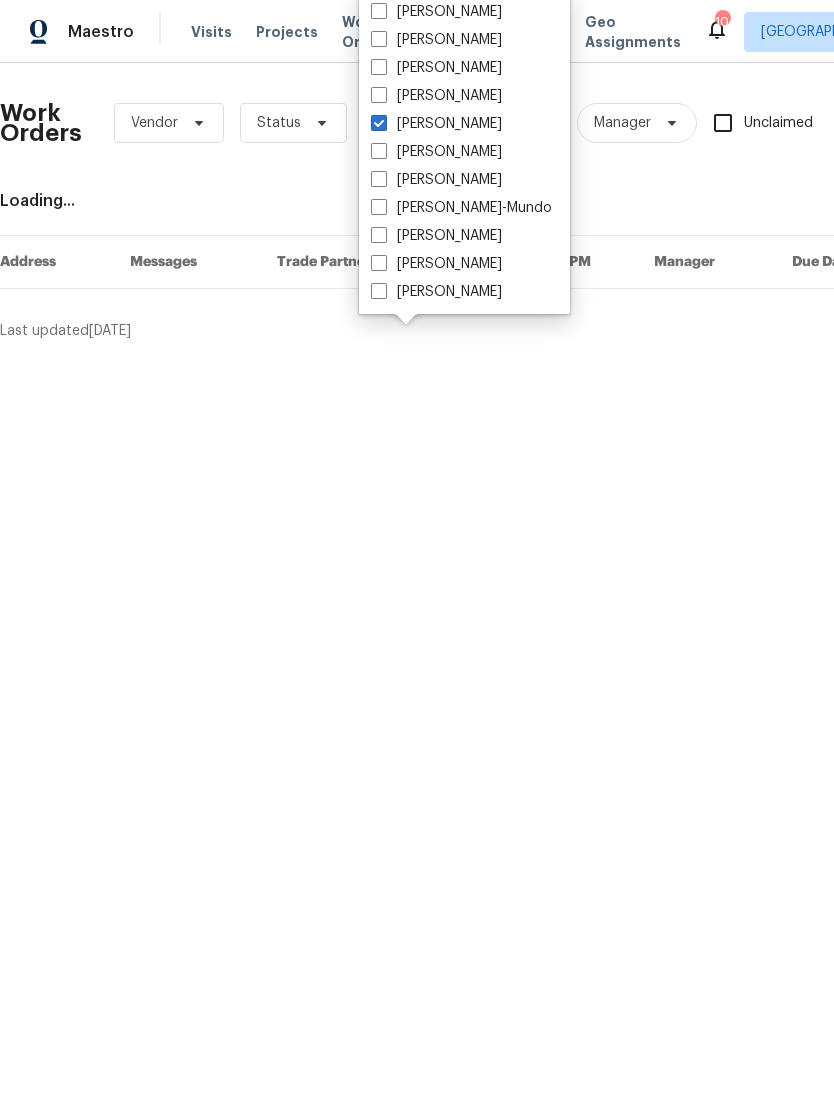 checkbox on "true" 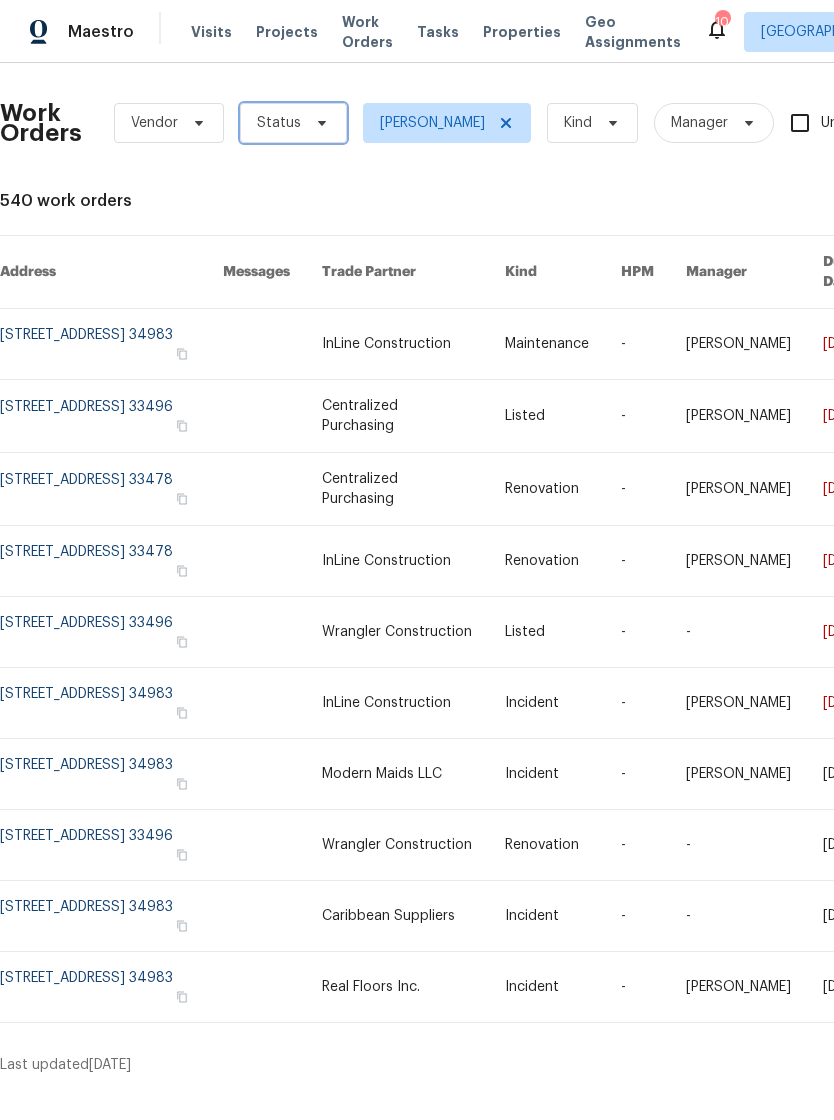 click on "Status" at bounding box center [293, 123] 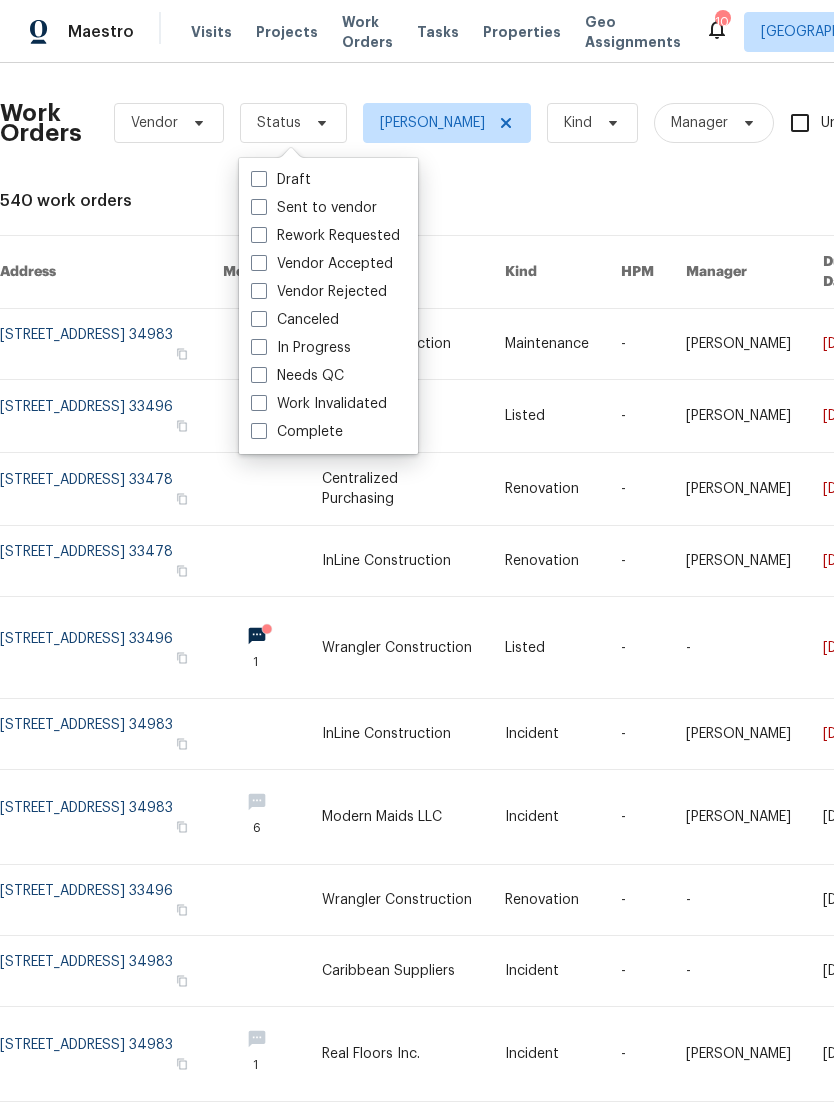 click on "Needs QC" at bounding box center [297, 376] 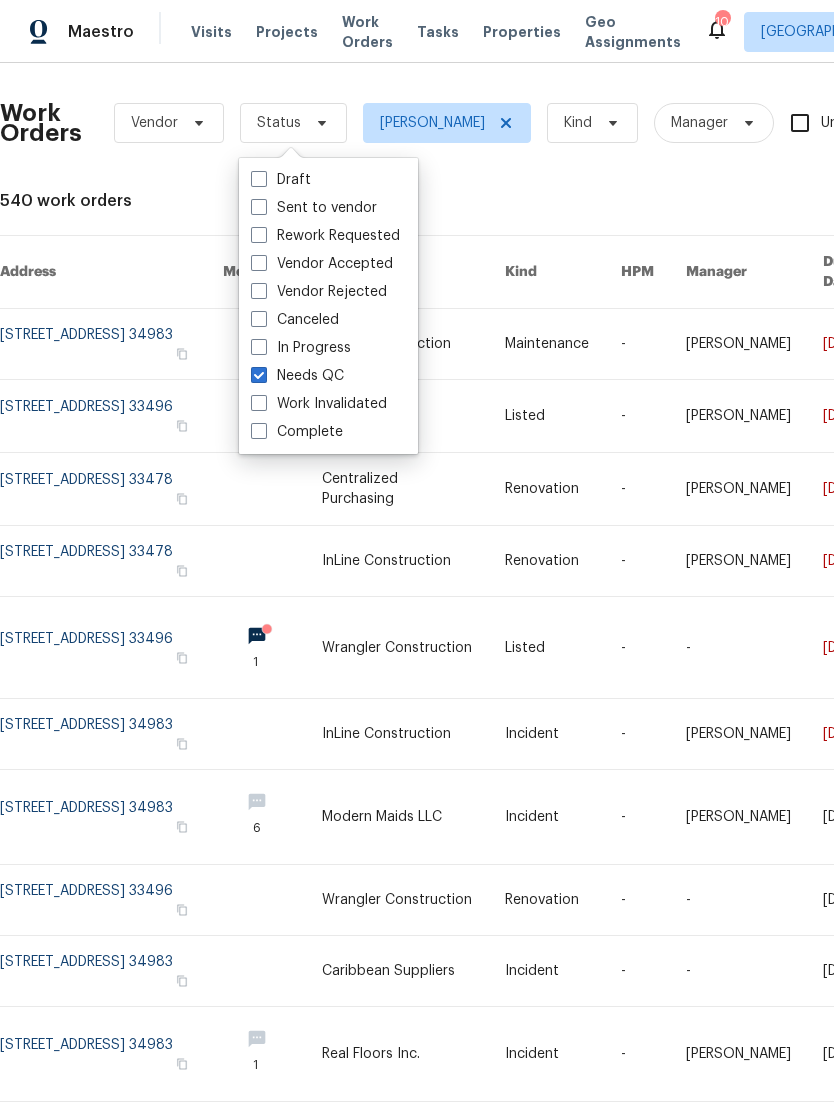 checkbox on "true" 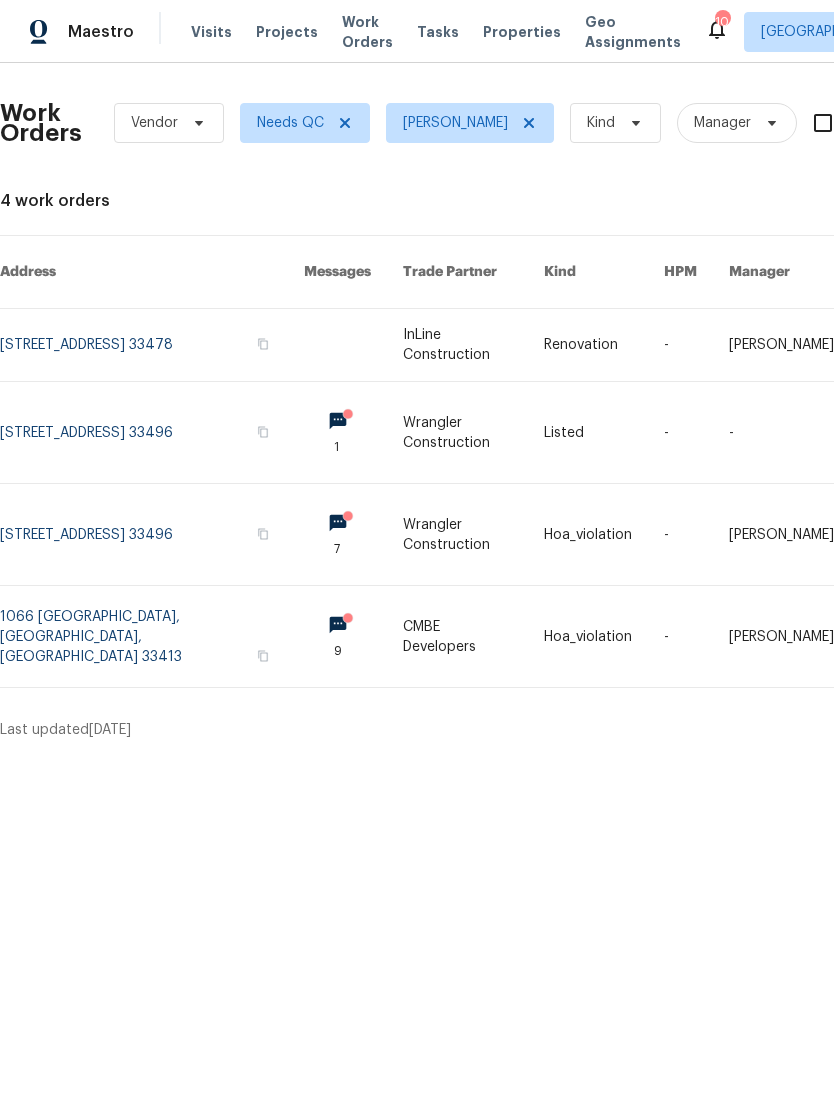 click at bounding box center [604, 345] 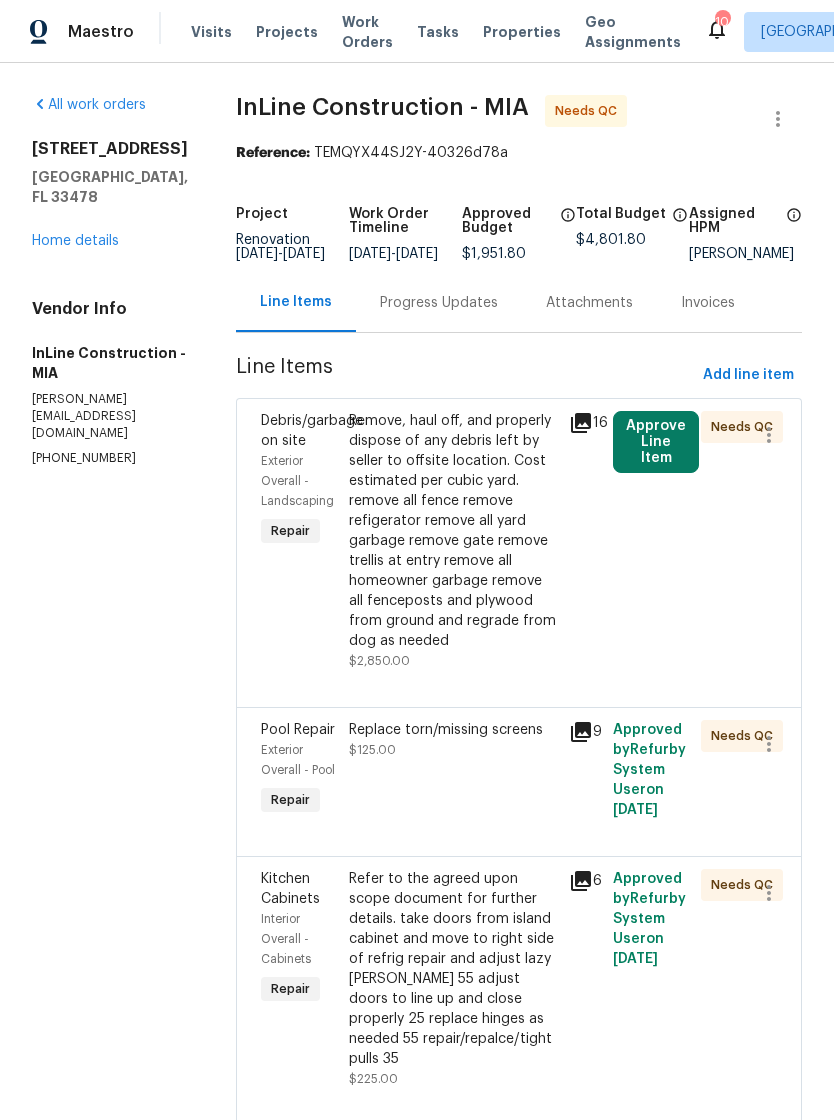 scroll, scrollTop: -1, scrollLeft: 0, axis: vertical 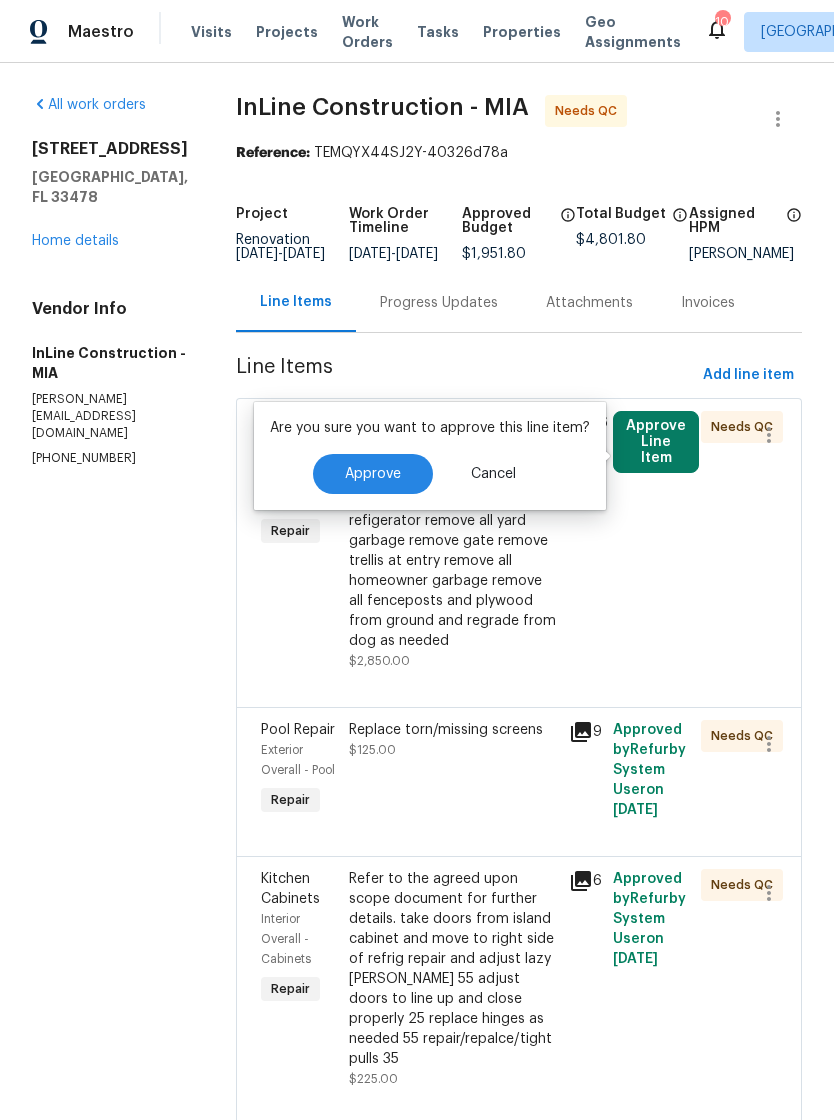 click on "Approve" at bounding box center (373, 474) 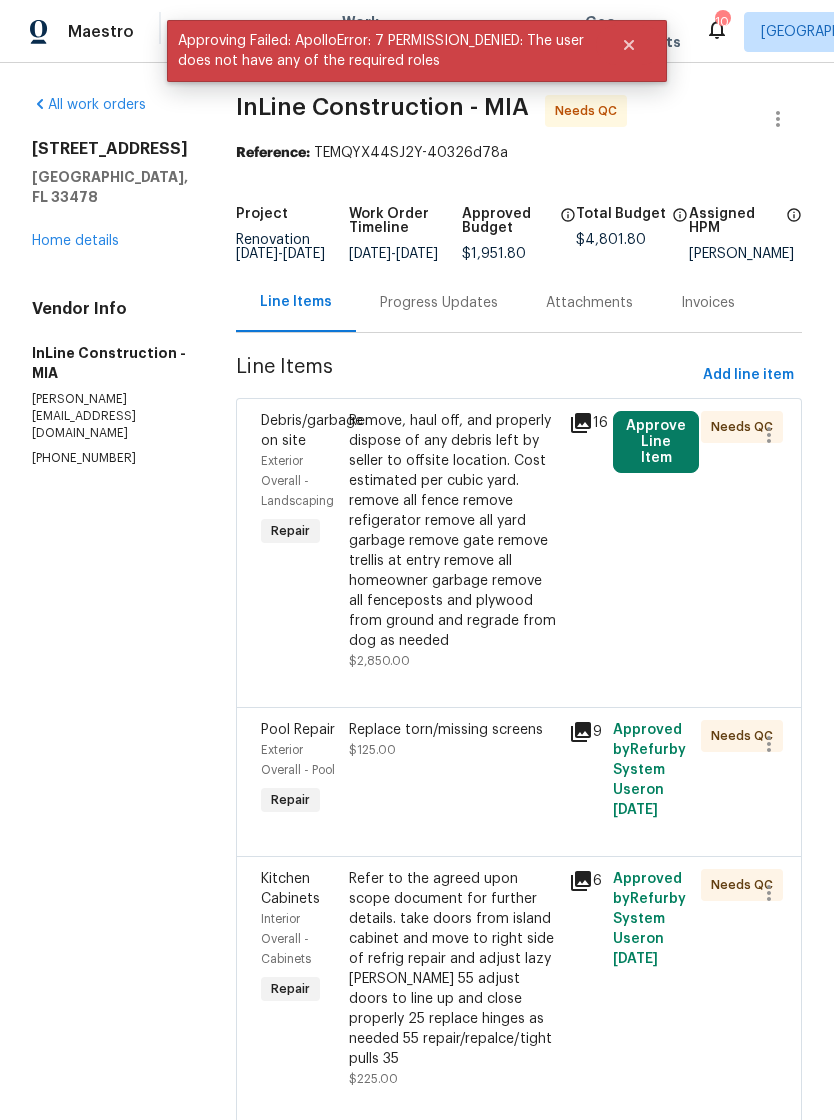 click on "All work orders [STREET_ADDRESS] Home details Vendor Info InLine Construction - MIA [PERSON_NAME][EMAIL_ADDRESS][DOMAIN_NAME] [PHONE_NUMBER]" at bounding box center (110, 990) 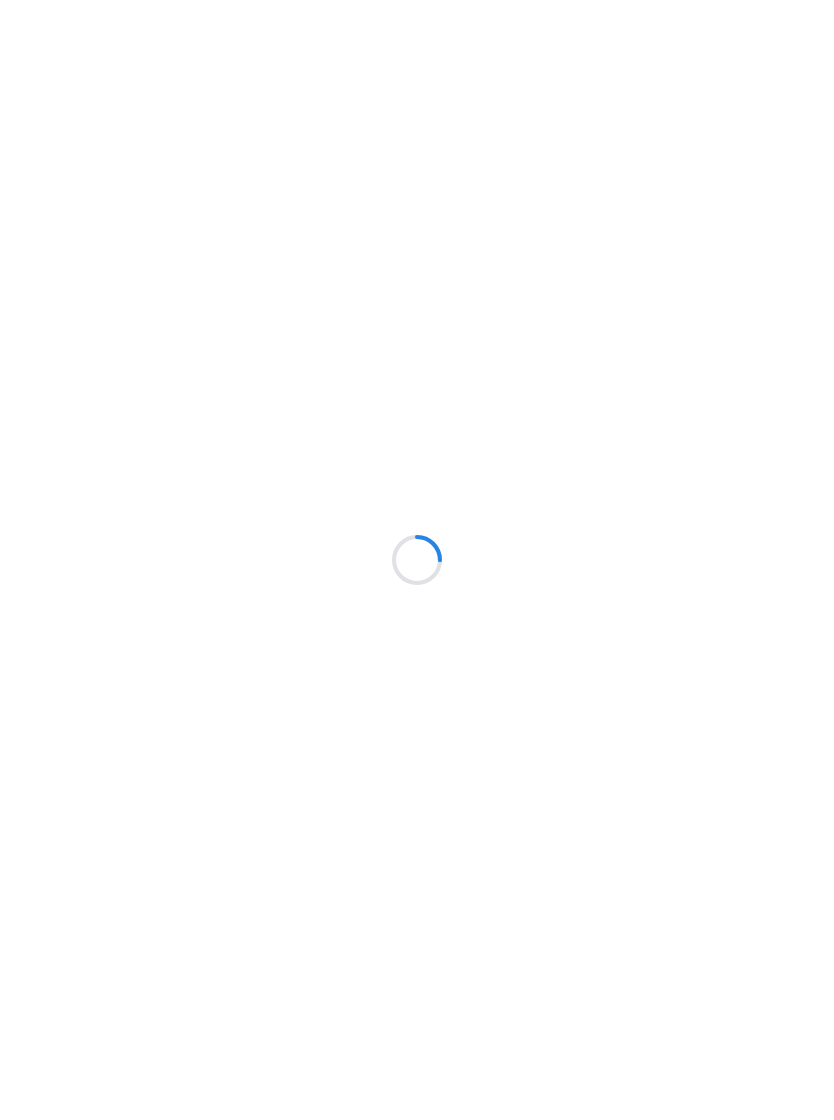 scroll, scrollTop: 0, scrollLeft: 0, axis: both 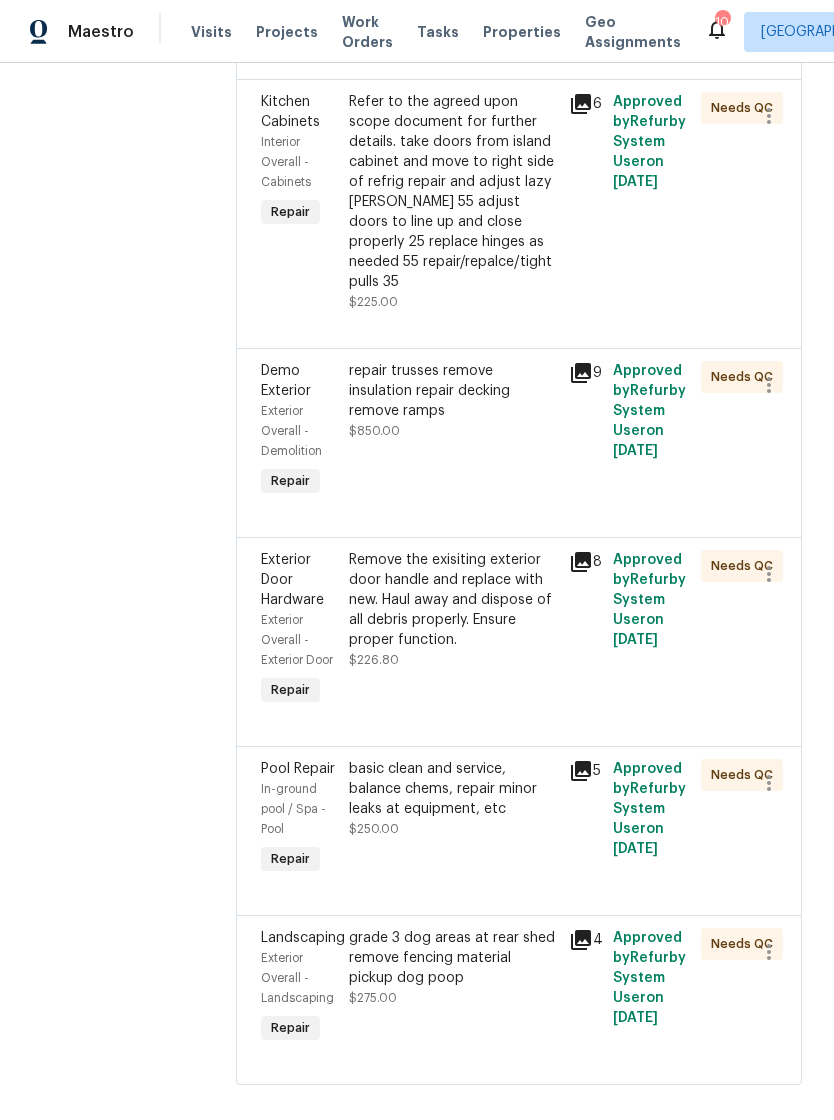 click on "grade 3 dog areas at rear shed
remove fencing material
pickup dog poop" at bounding box center (453, 958) 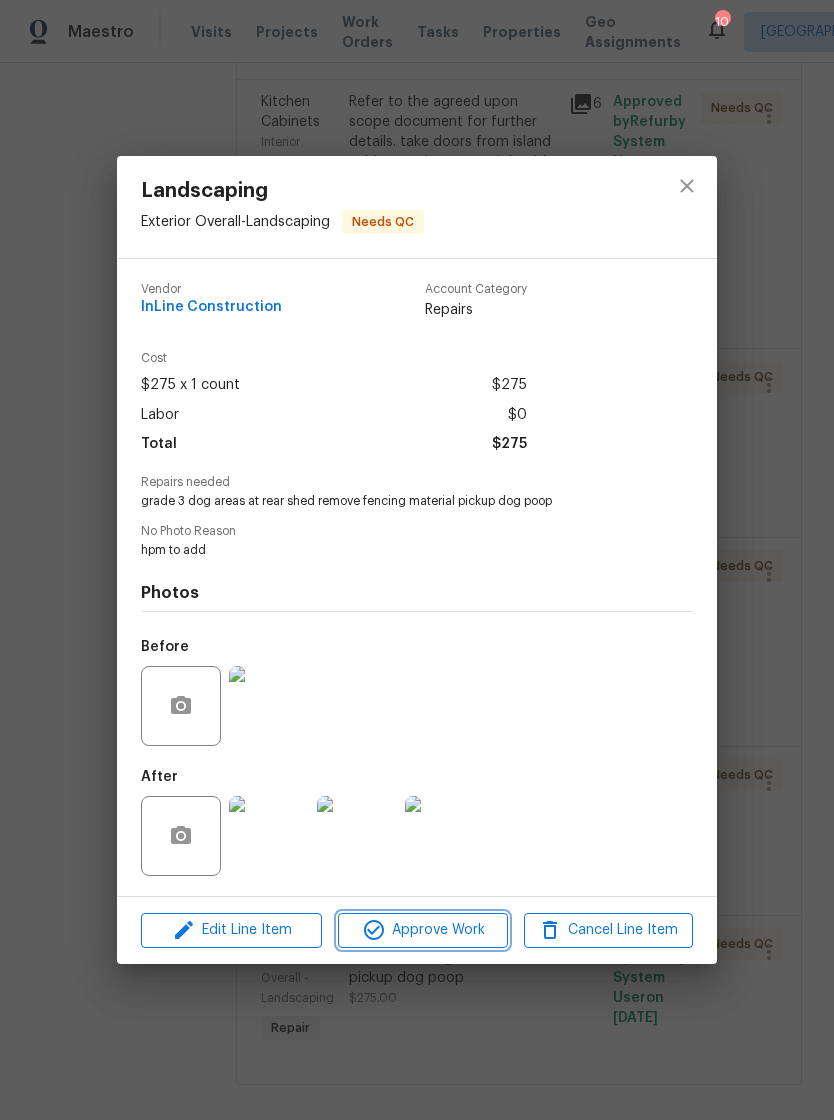 click on "Approve Work" at bounding box center [422, 930] 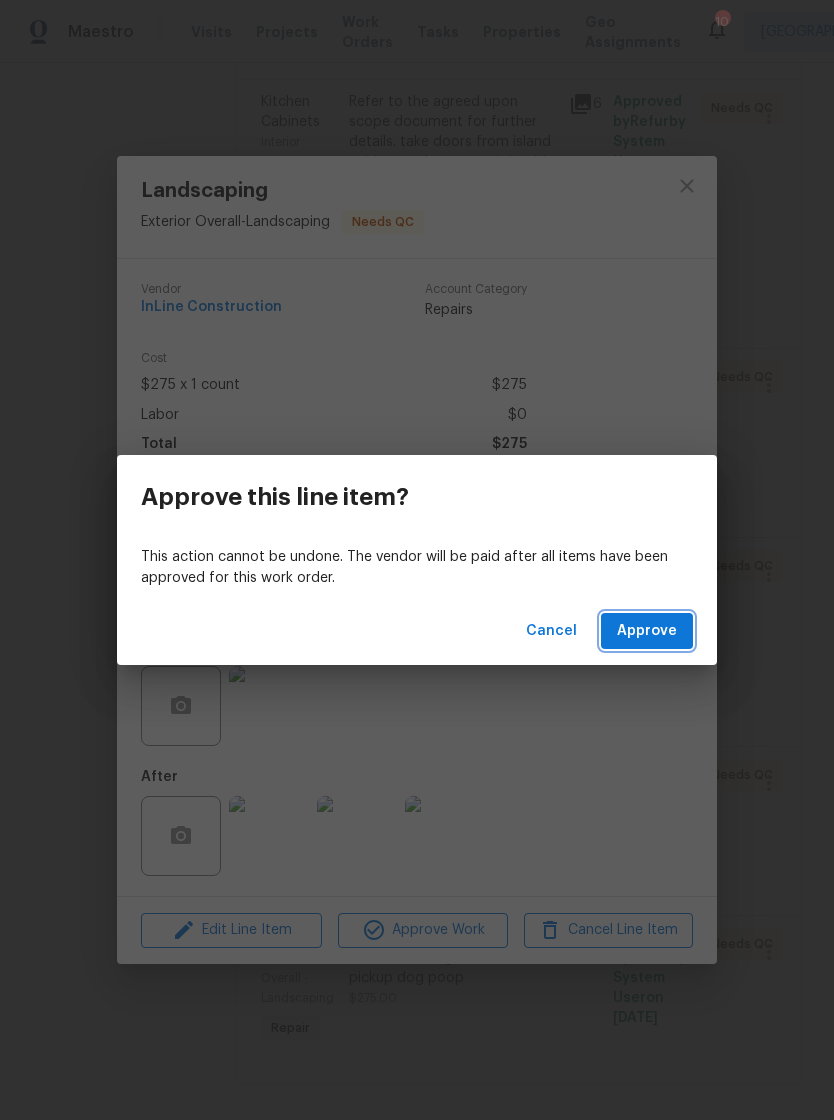 click on "Approve" at bounding box center [647, 631] 